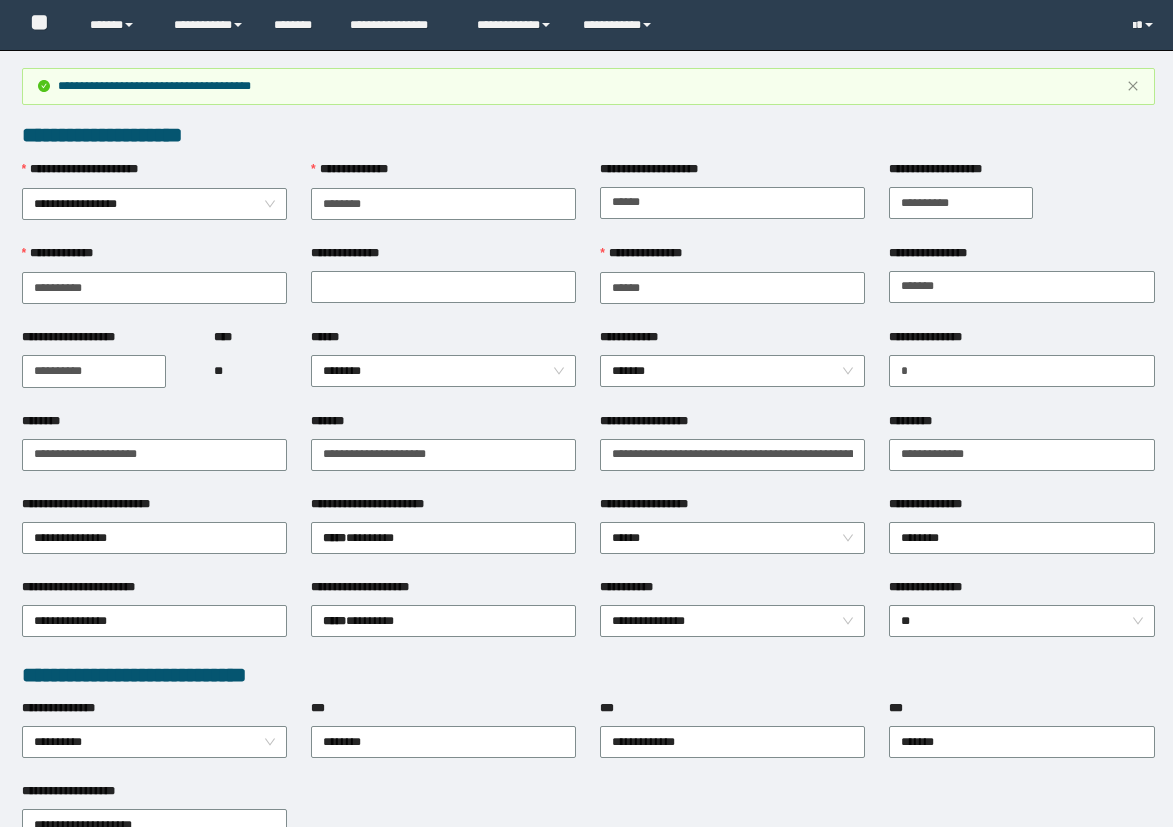 scroll, scrollTop: 926, scrollLeft: 0, axis: vertical 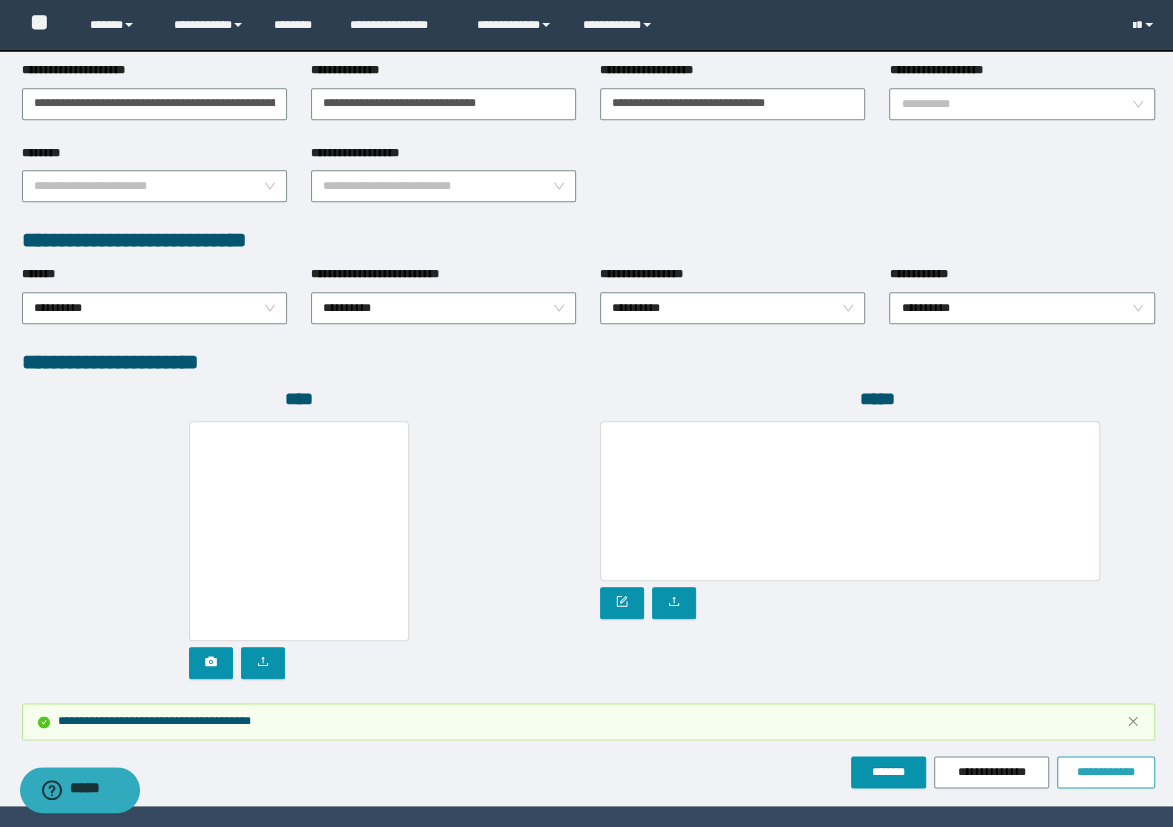 click on "**********" at bounding box center [1106, 772] 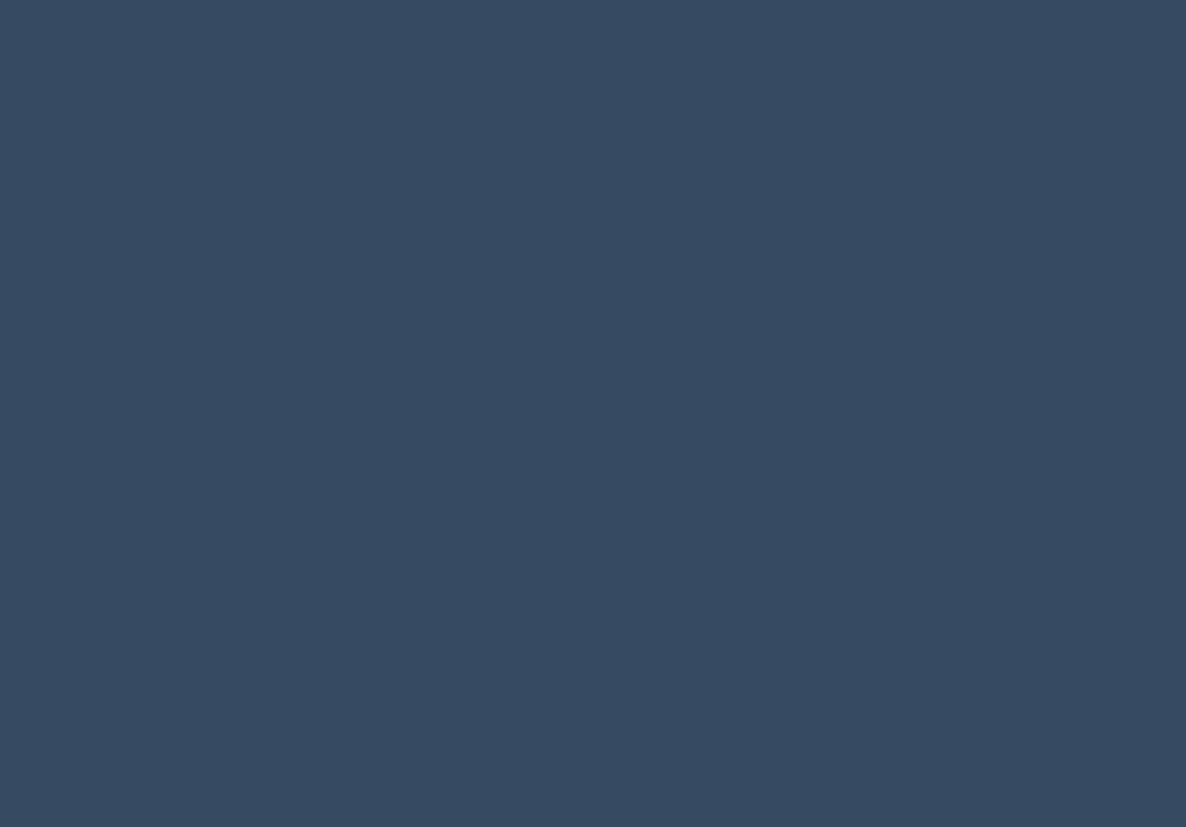 scroll, scrollTop: 0, scrollLeft: 0, axis: both 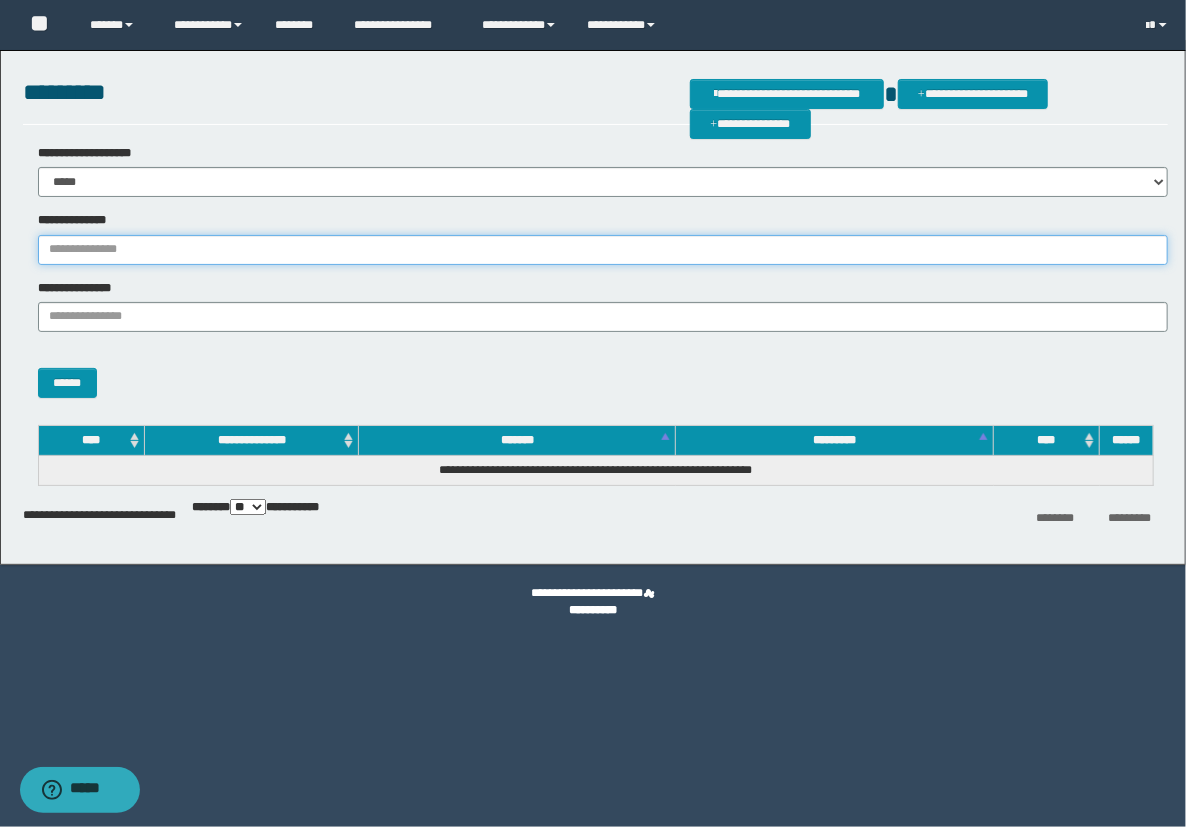 click on "**********" at bounding box center [603, 250] 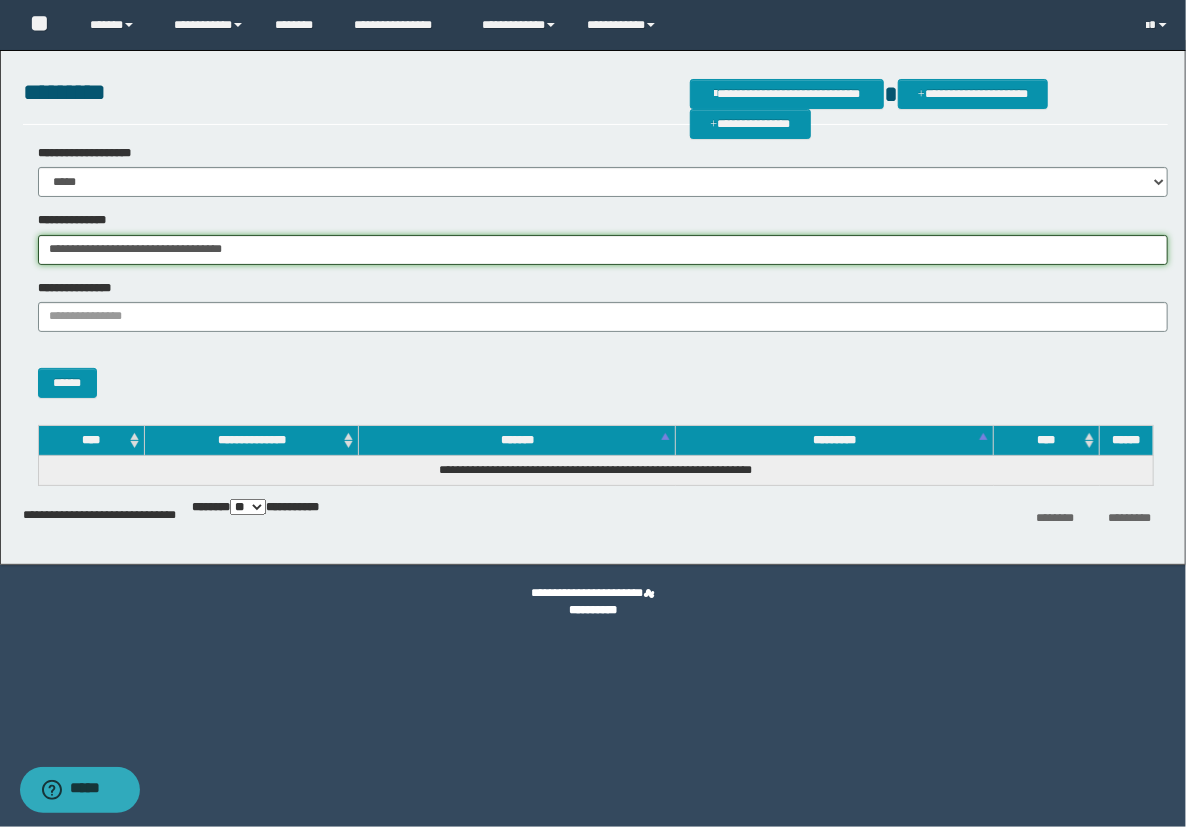 click on "**********" at bounding box center [603, 250] 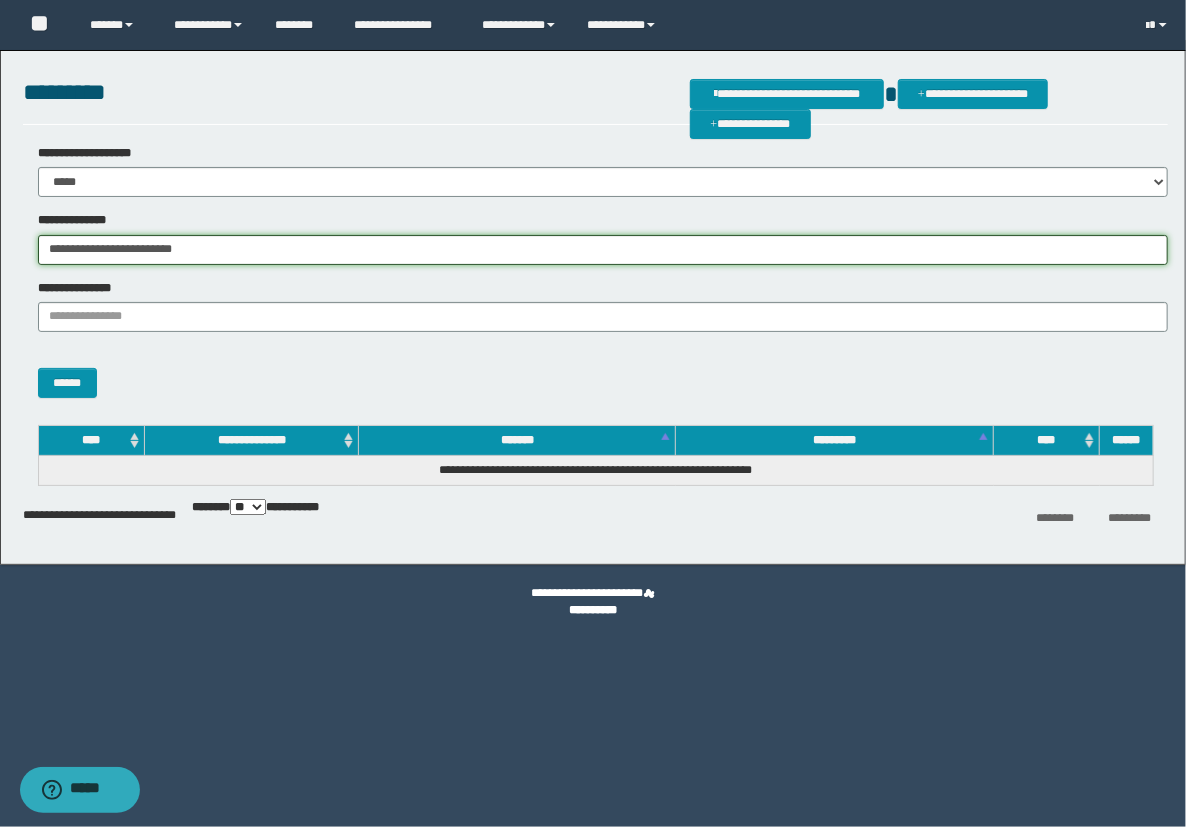 click on "**********" at bounding box center [603, 250] 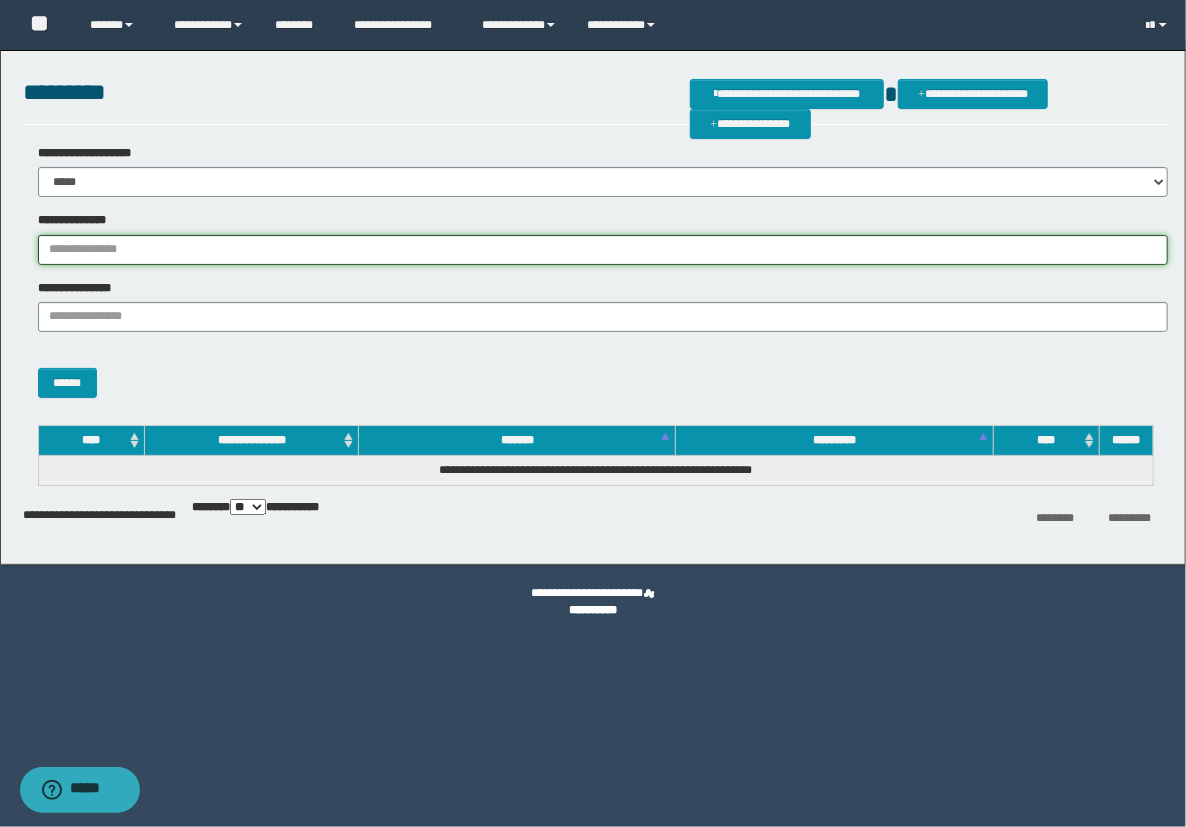 paste on "**********" 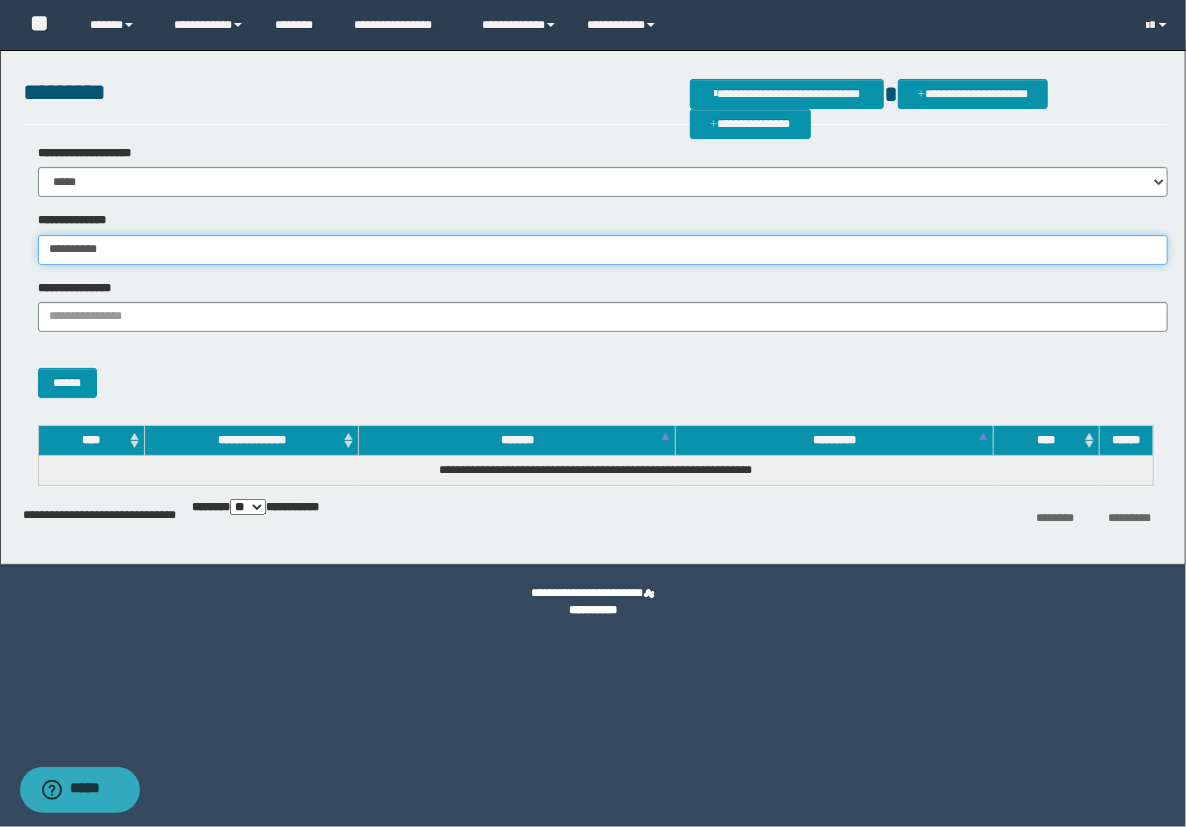 type on "**********" 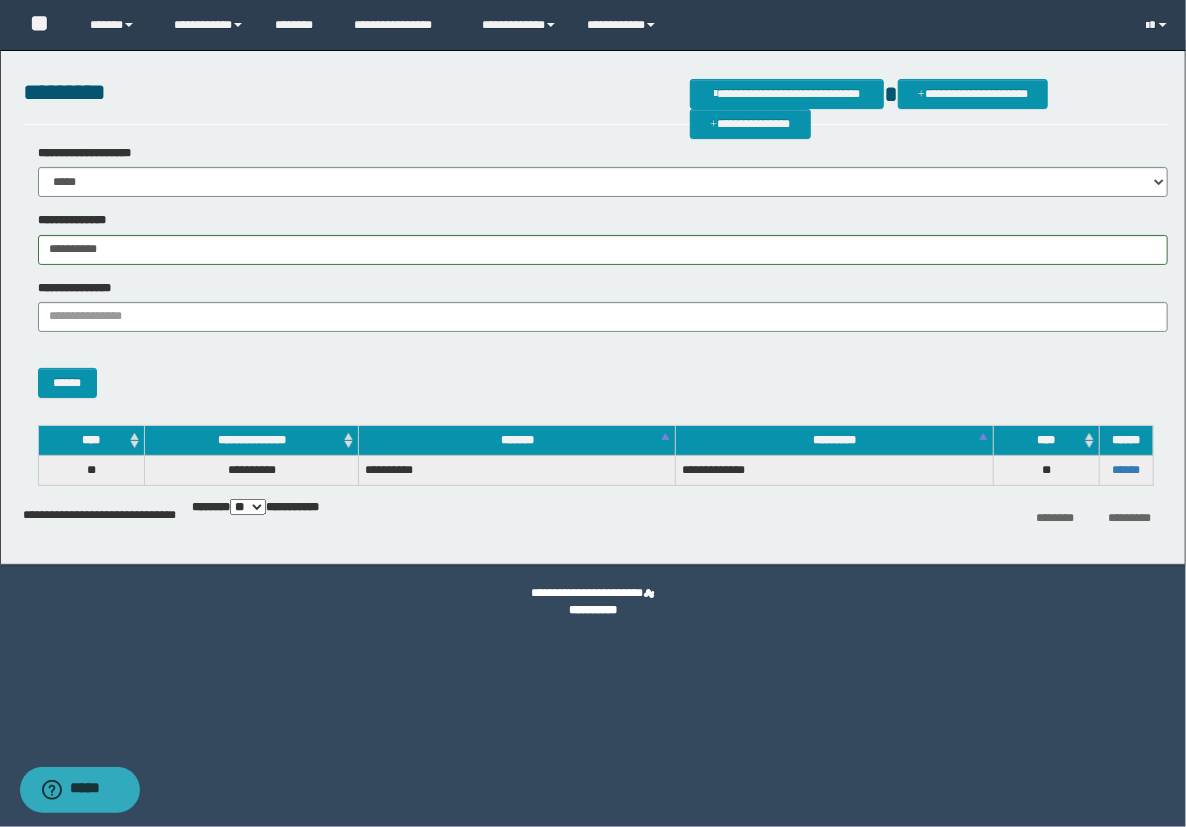 click on "******" at bounding box center [1126, 471] 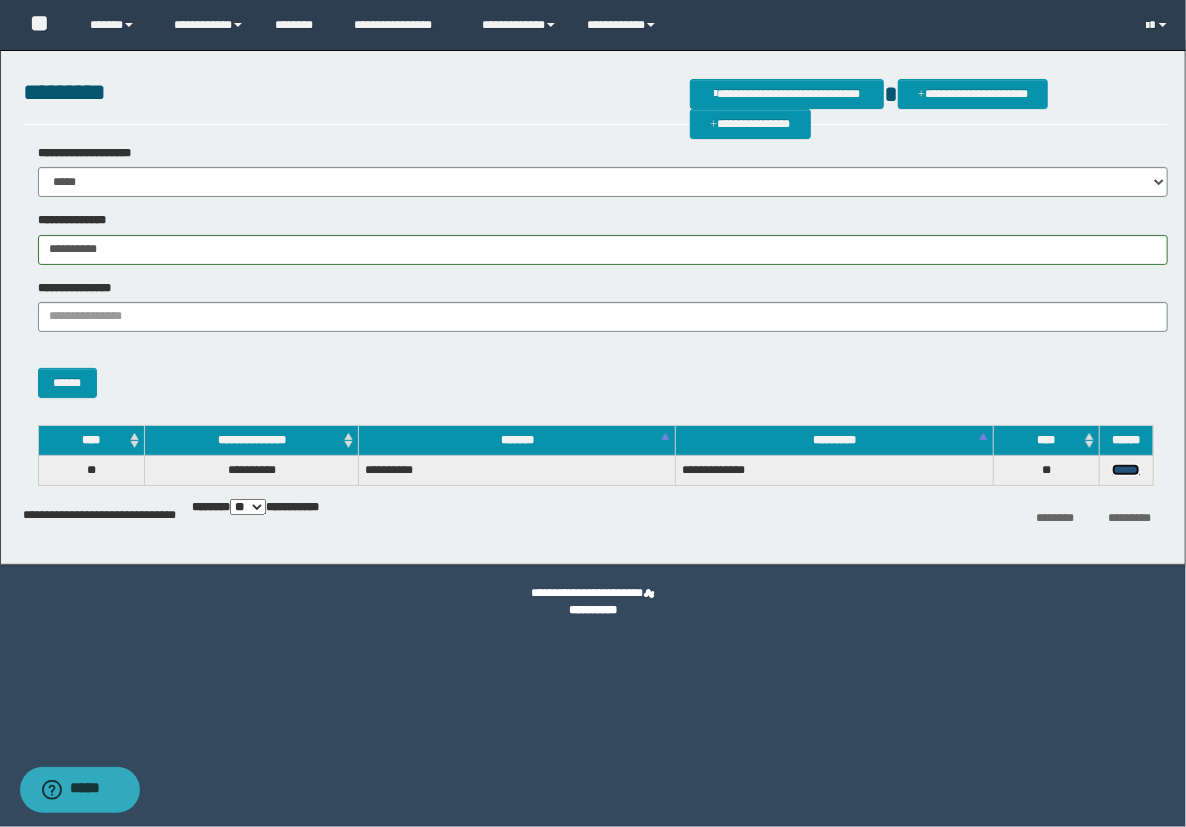 click on "******" at bounding box center [1126, 470] 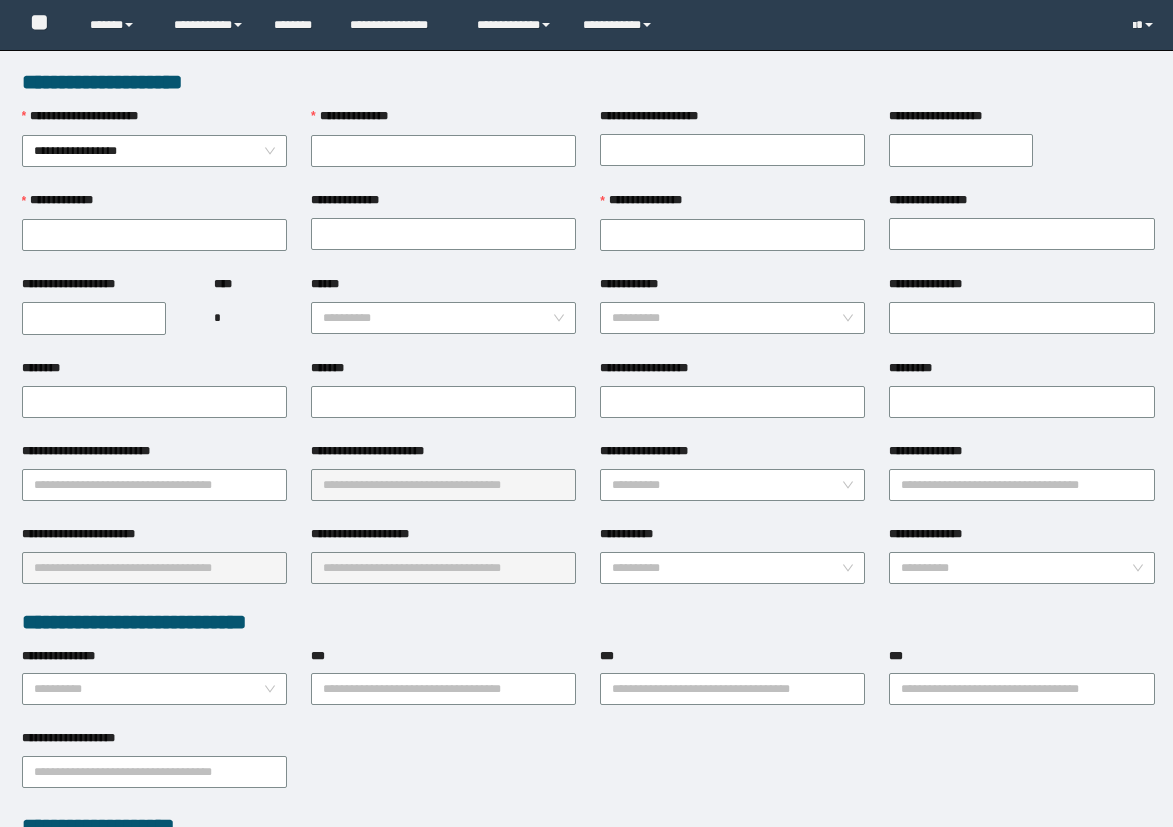 scroll, scrollTop: 0, scrollLeft: 0, axis: both 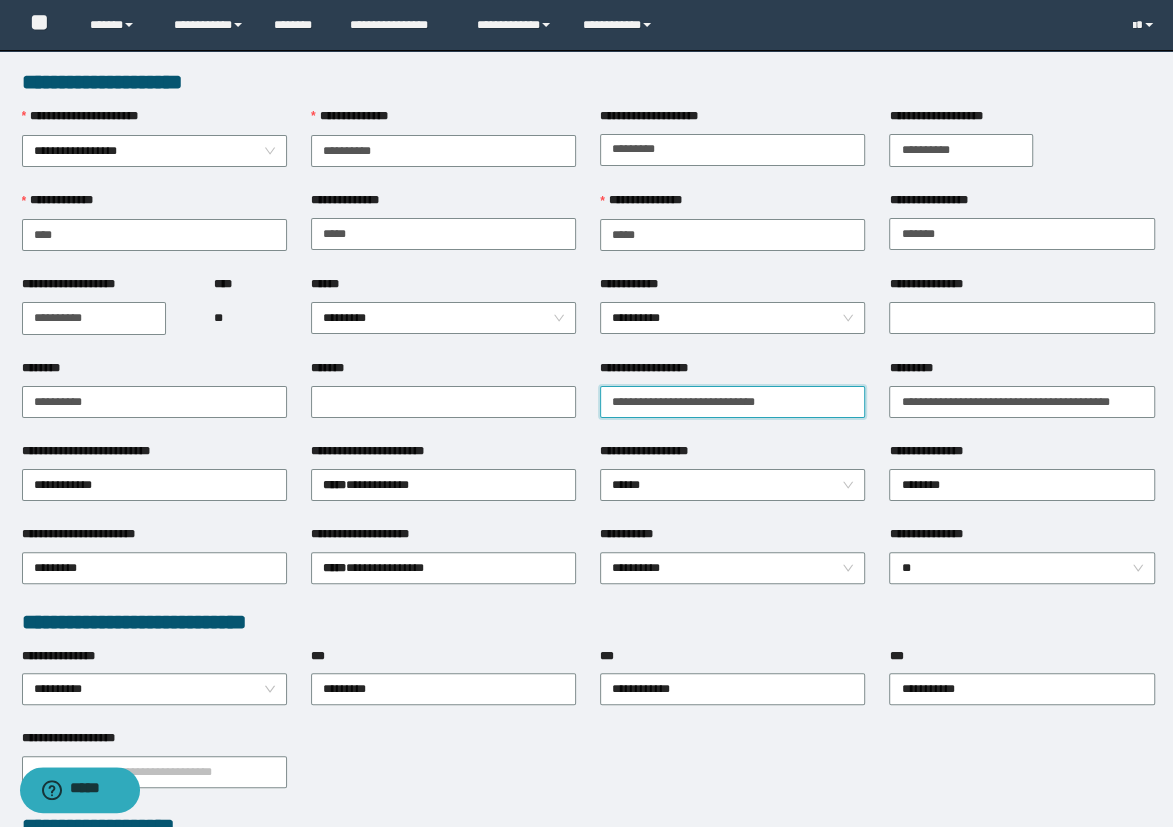 click on "**********" at bounding box center (732, 402) 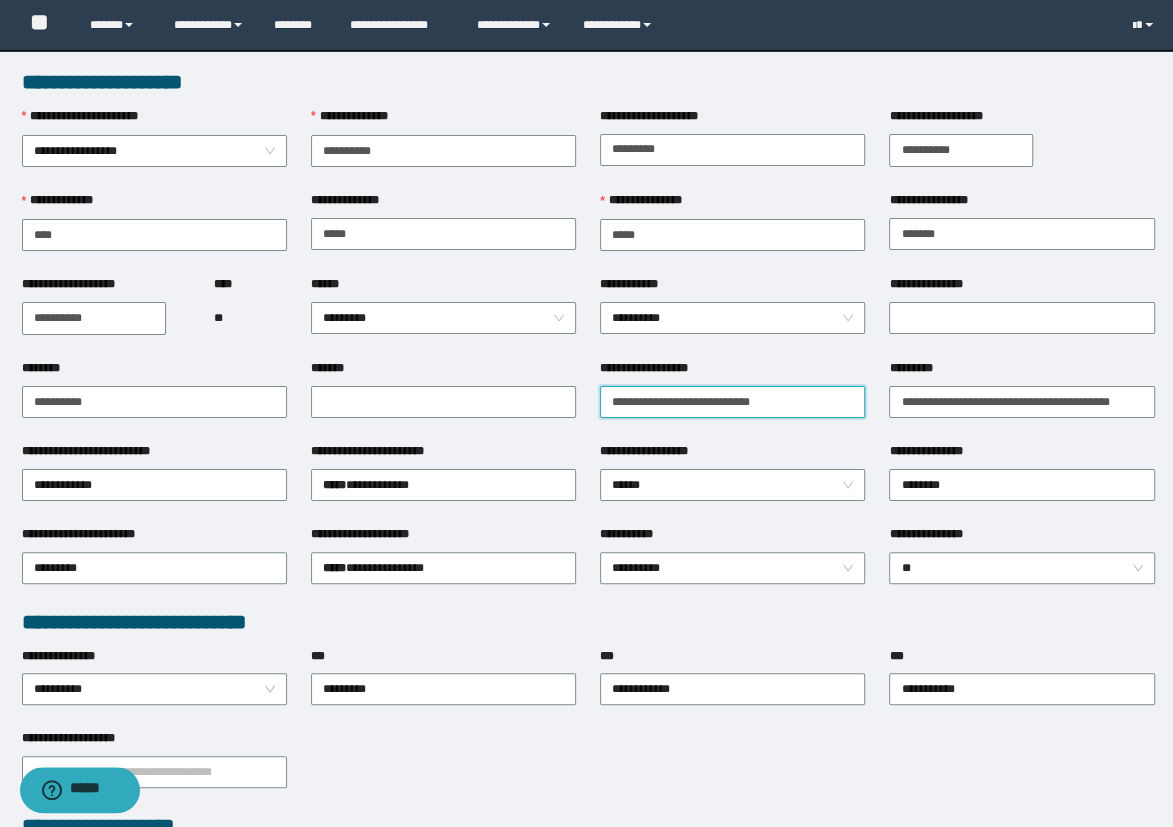 drag, startPoint x: 820, startPoint y: 399, endPoint x: 360, endPoint y: 380, distance: 460.3922 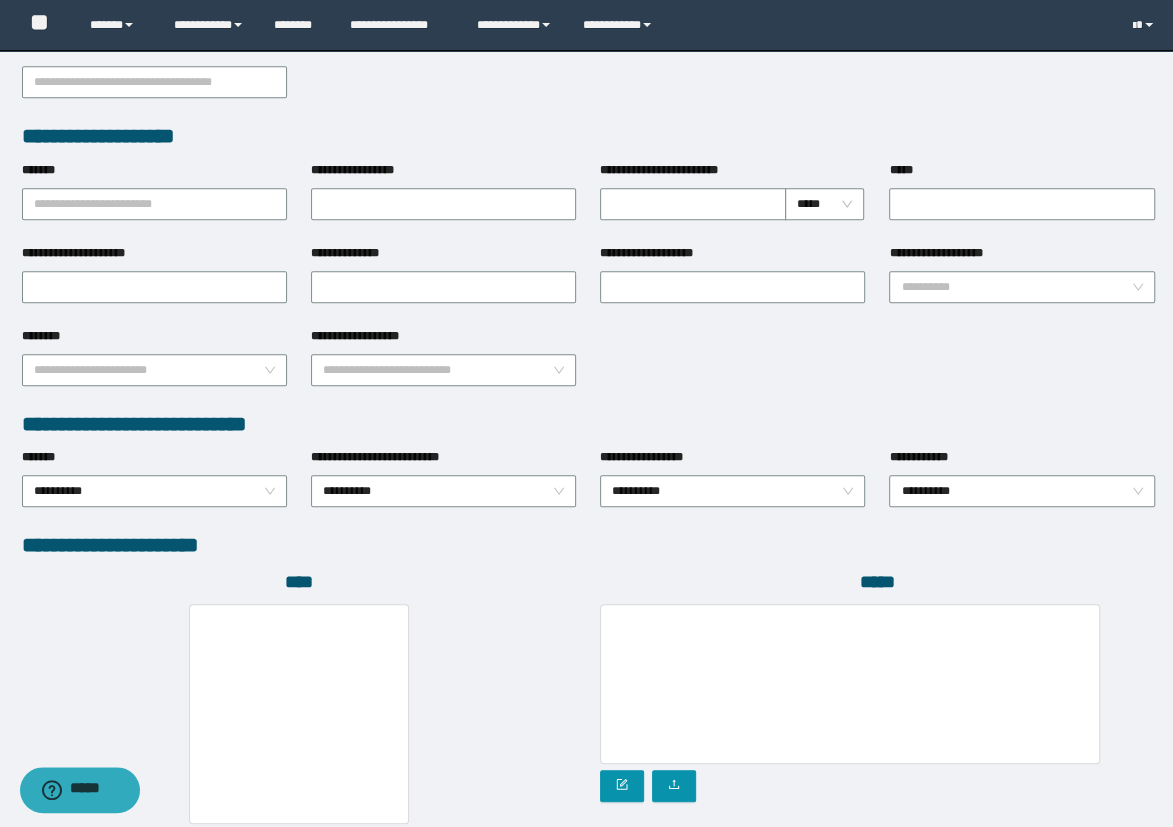 scroll, scrollTop: 818, scrollLeft: 0, axis: vertical 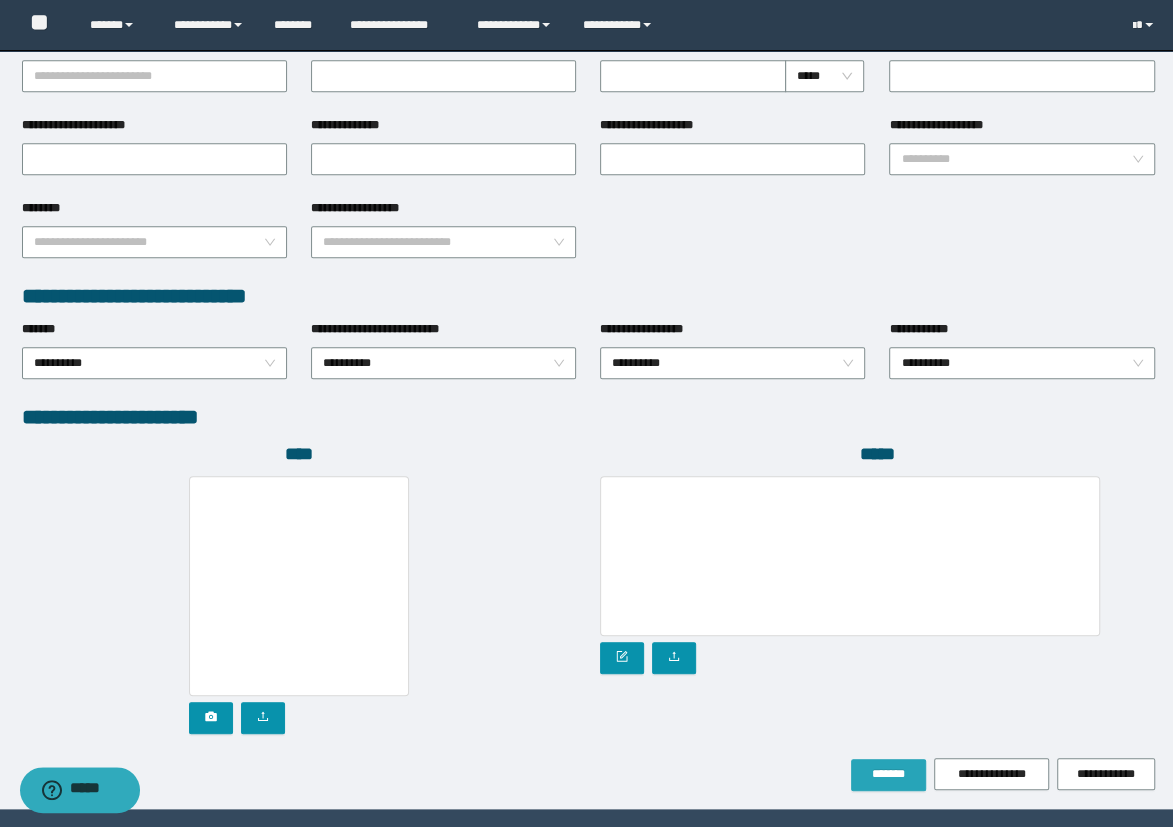 type on "**********" 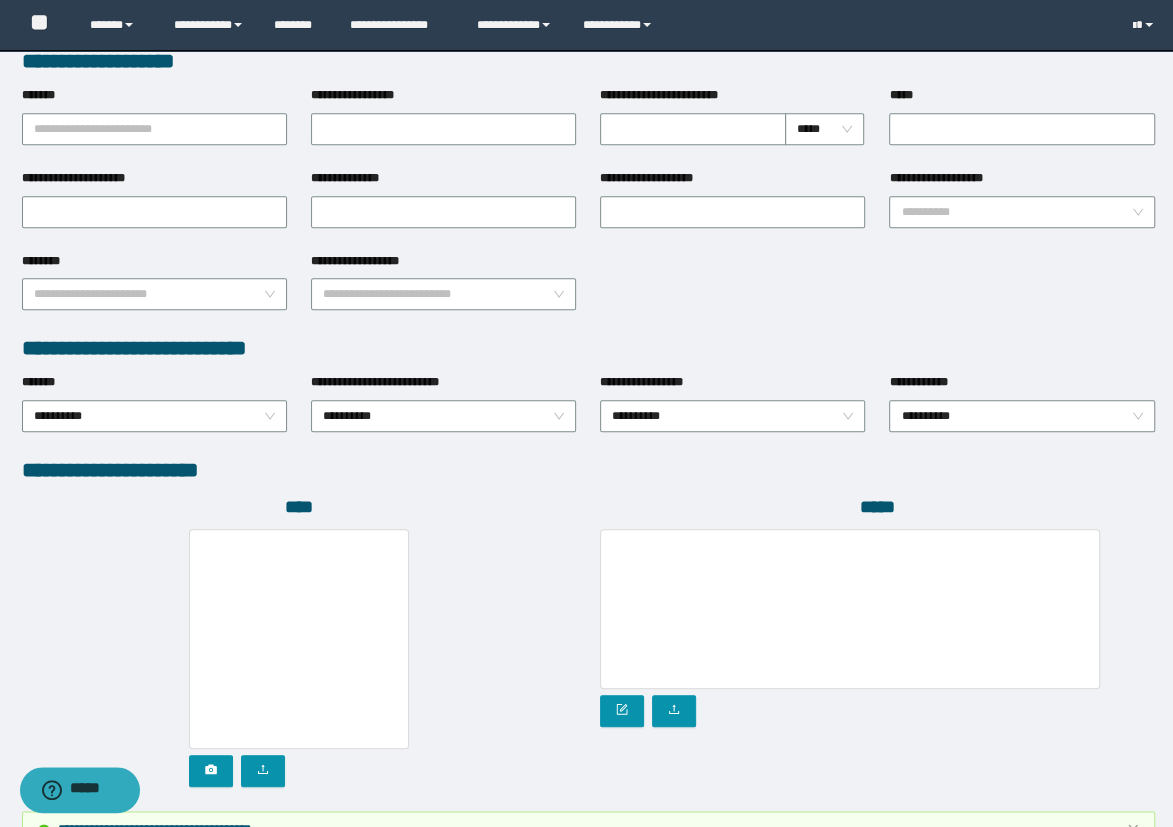 scroll, scrollTop: 870, scrollLeft: 0, axis: vertical 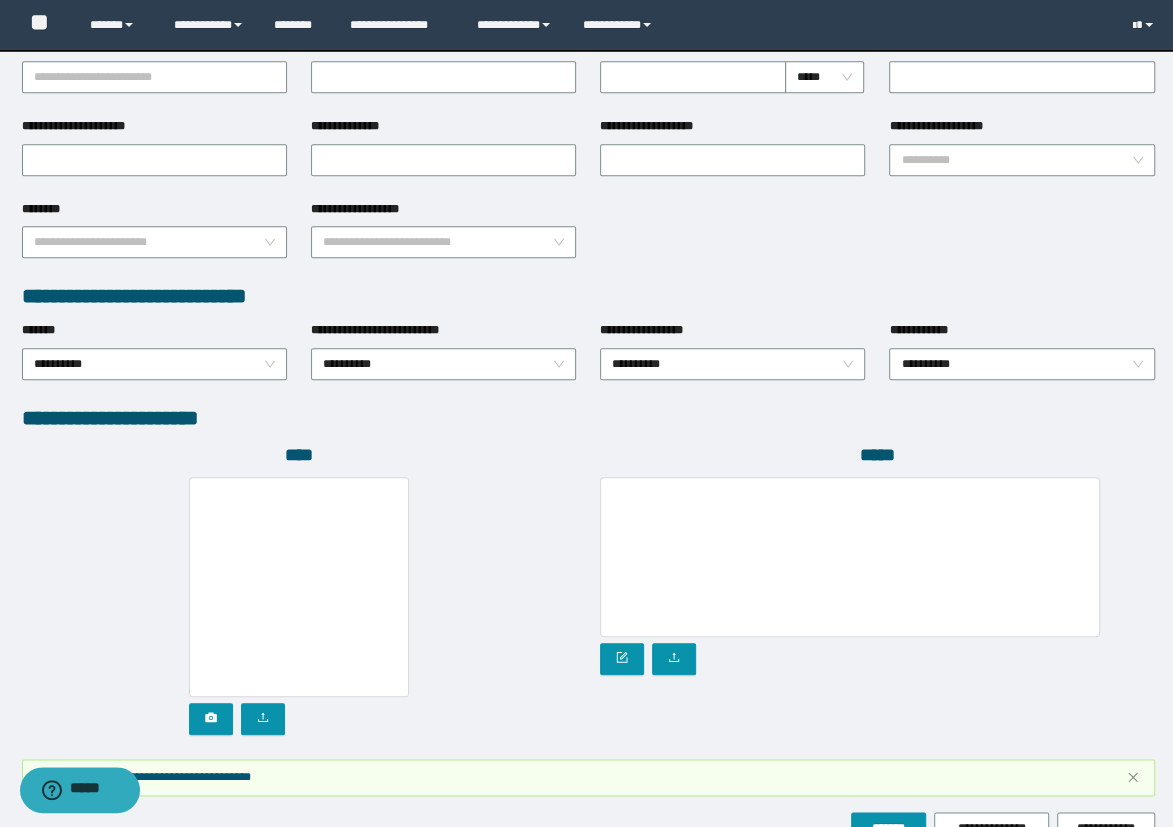 drag, startPoint x: 958, startPoint y: 760, endPoint x: 943, endPoint y: 779, distance: 24.207438 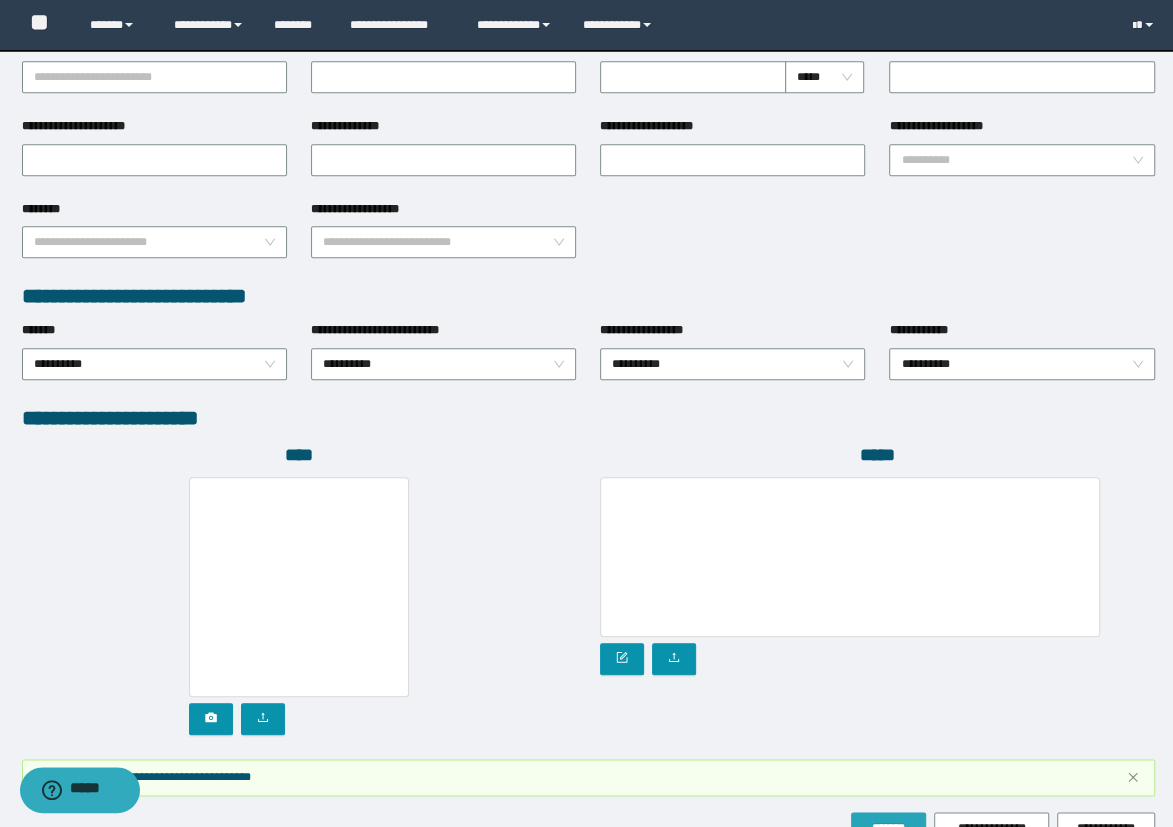 click on "*******" at bounding box center [888, 828] 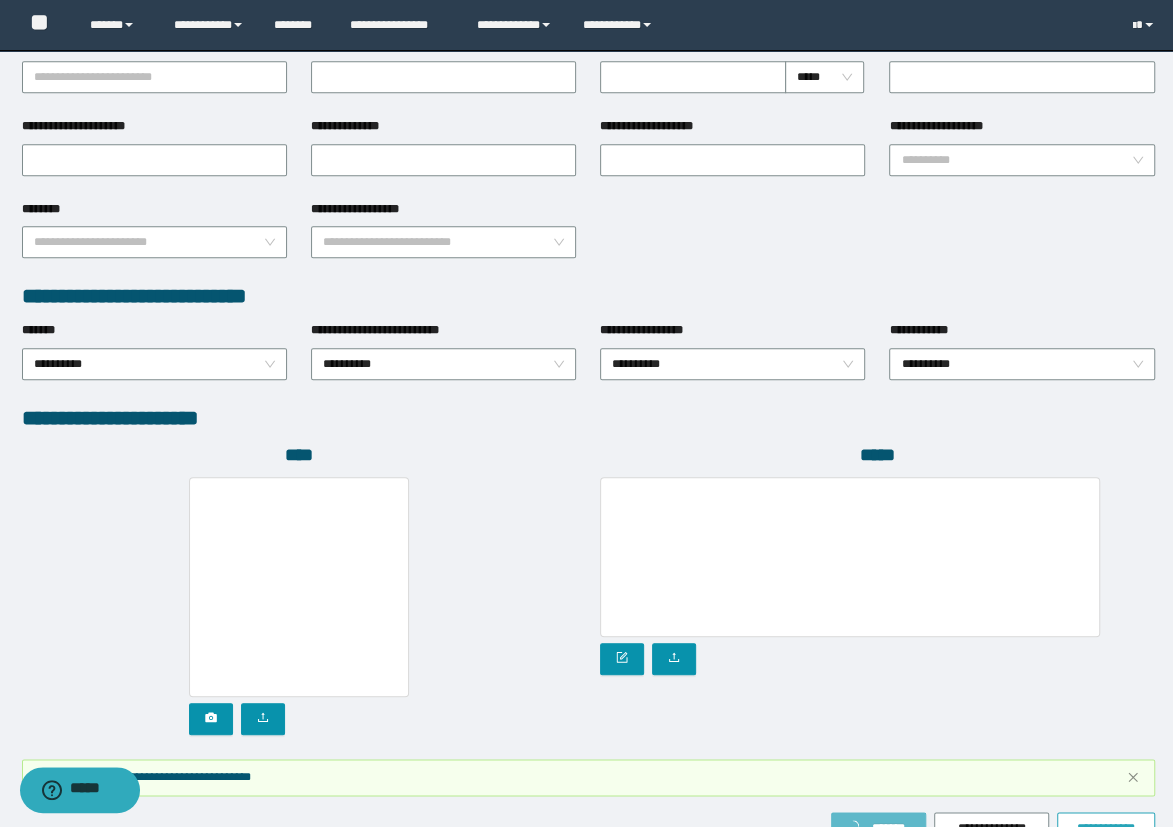 click on "**********" at bounding box center [1106, 828] 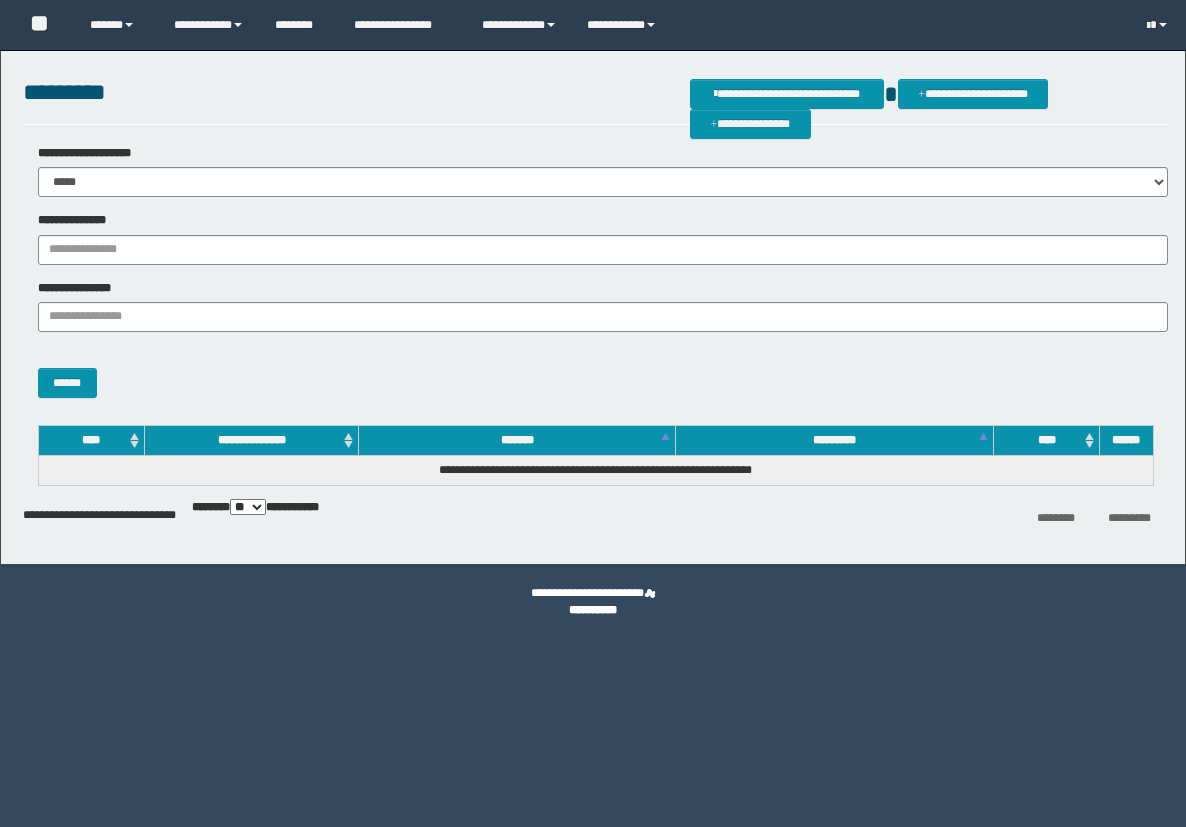 scroll, scrollTop: 0, scrollLeft: 0, axis: both 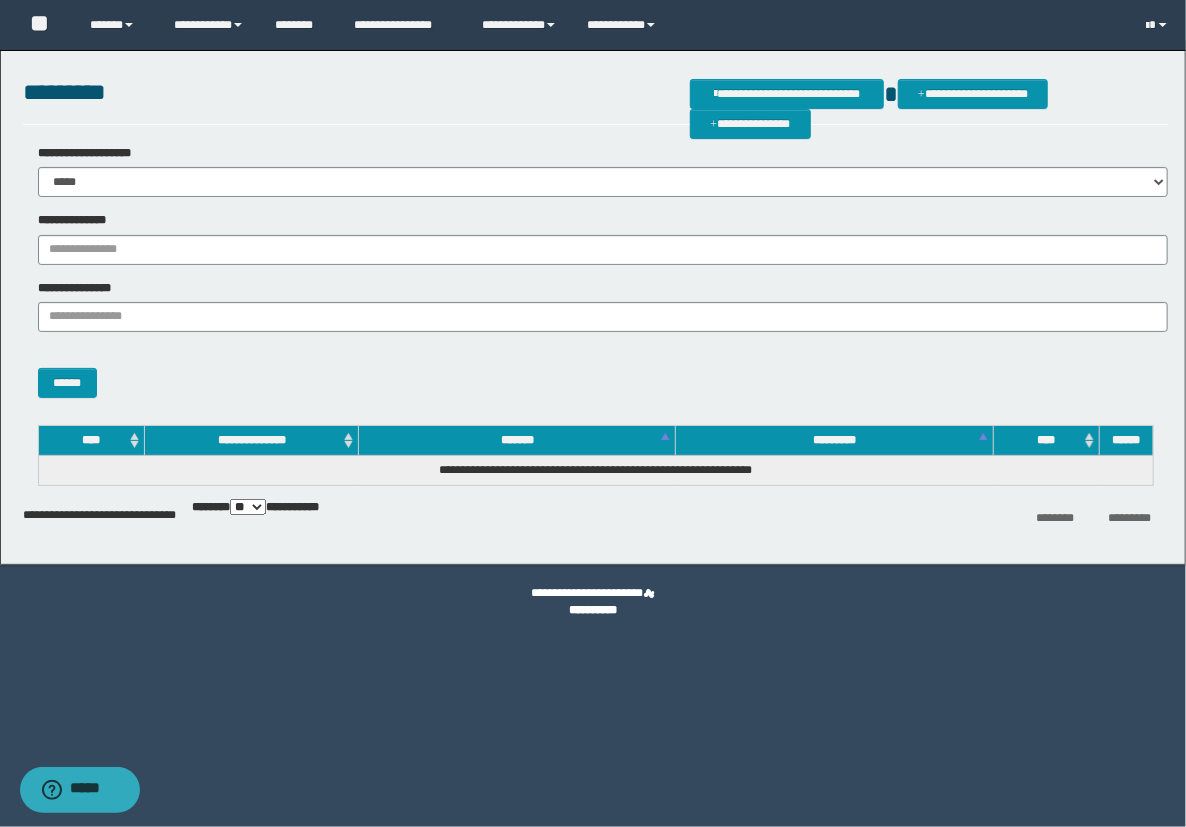 click on "**********" at bounding box center (595, 271) 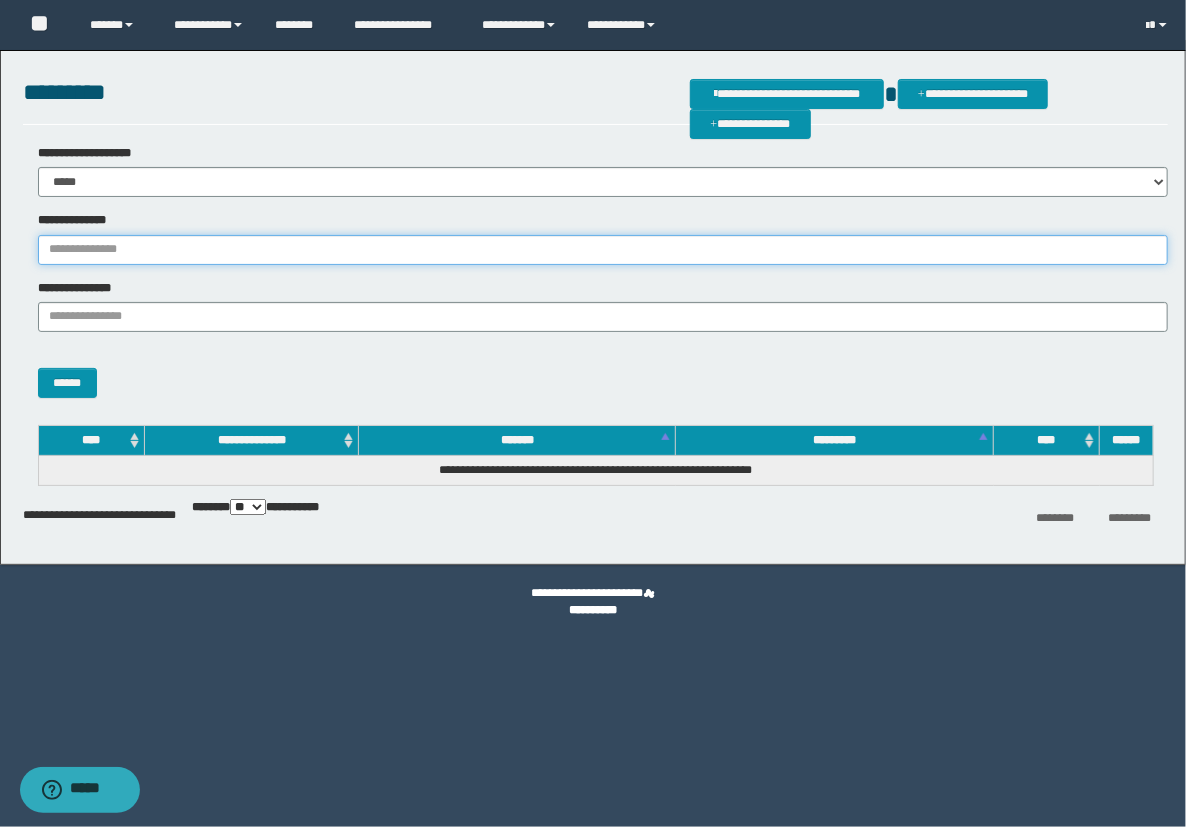 paste on "********" 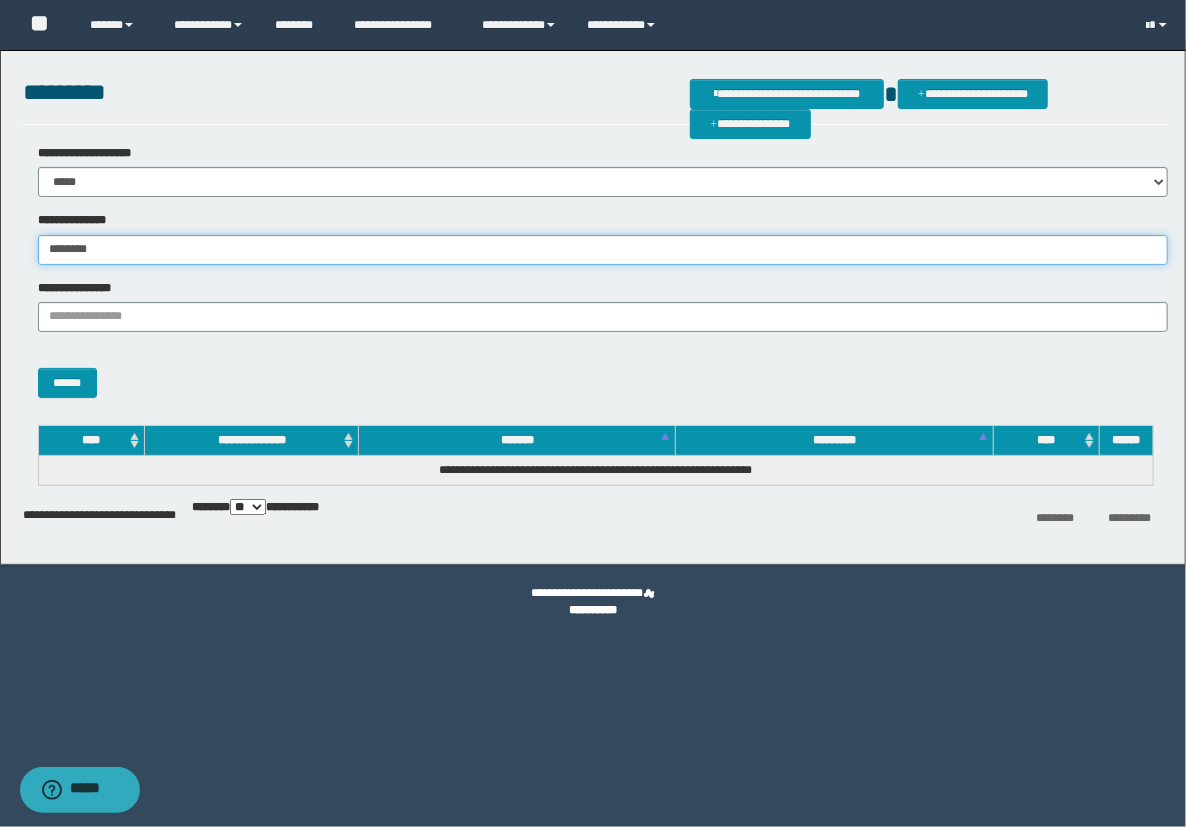 click on "********" at bounding box center [603, 250] 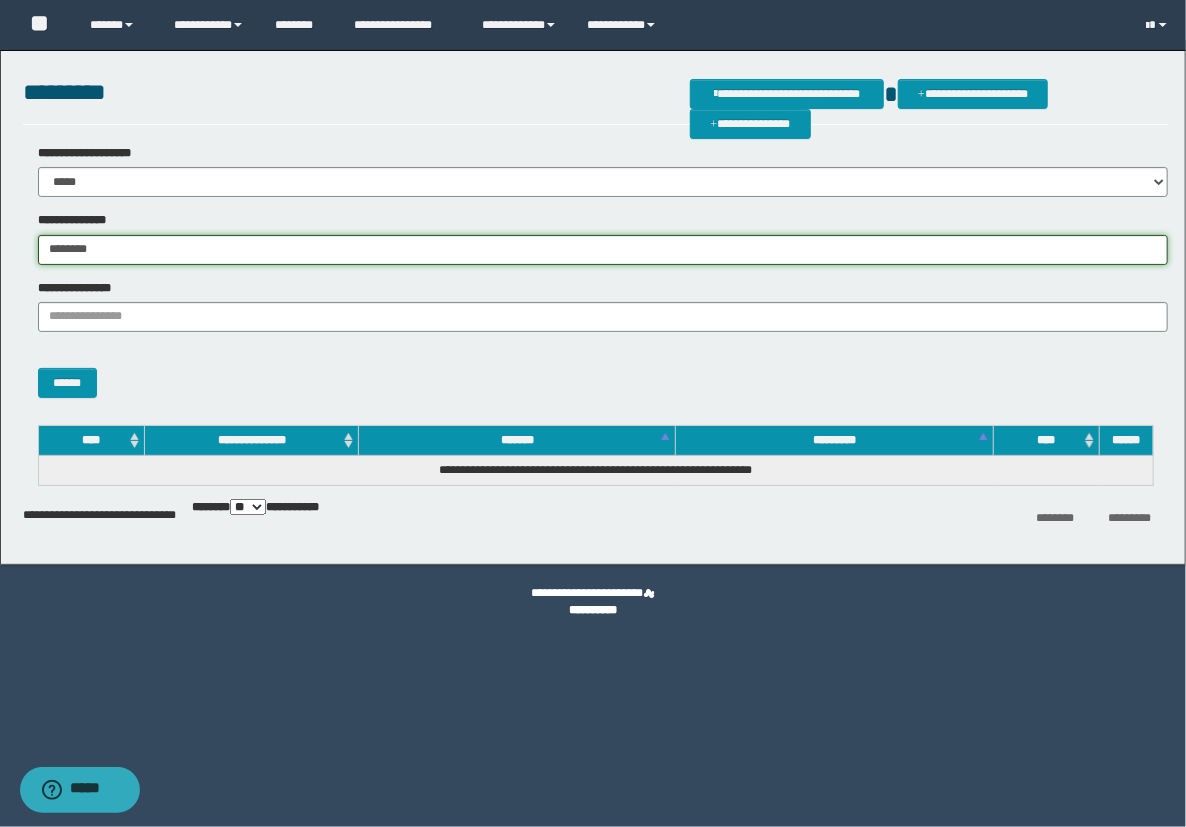 type on "********" 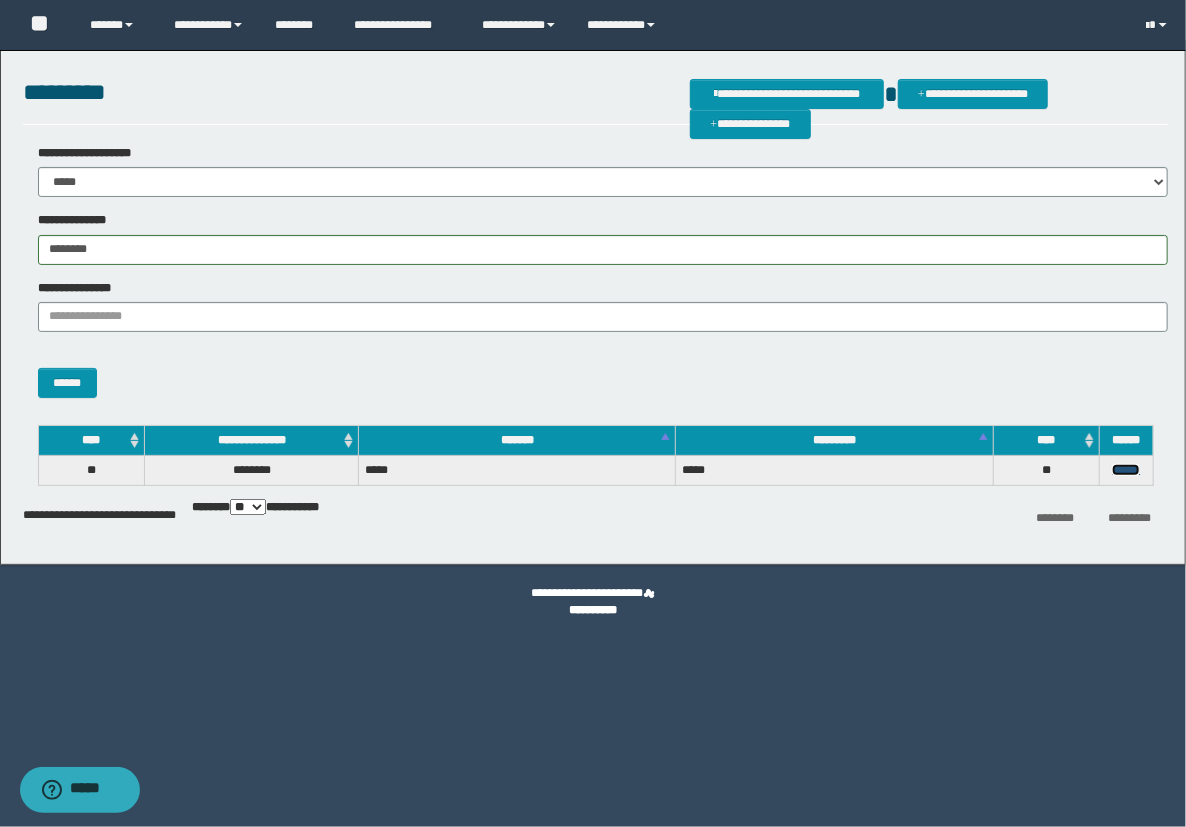 click on "******" at bounding box center [1126, 470] 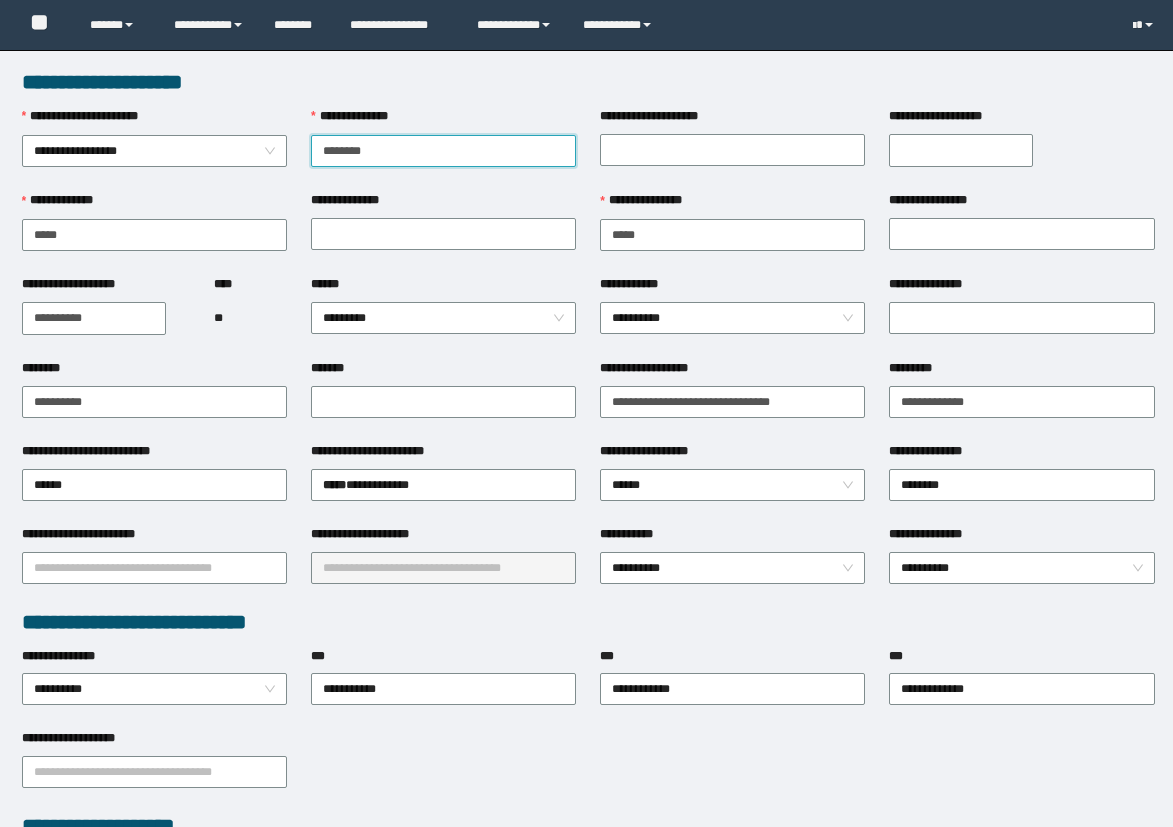 scroll, scrollTop: 0, scrollLeft: 0, axis: both 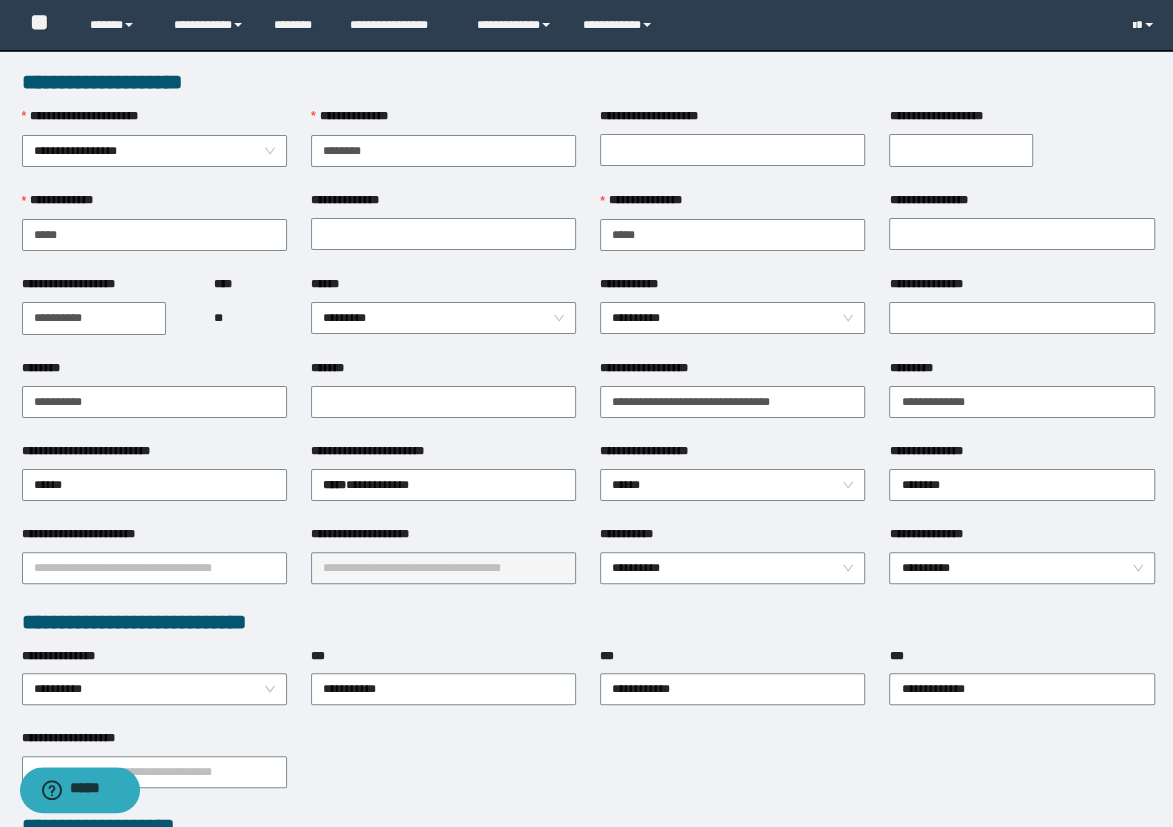 drag, startPoint x: 1131, startPoint y: 640, endPoint x: 1097, endPoint y: 603, distance: 50.24938 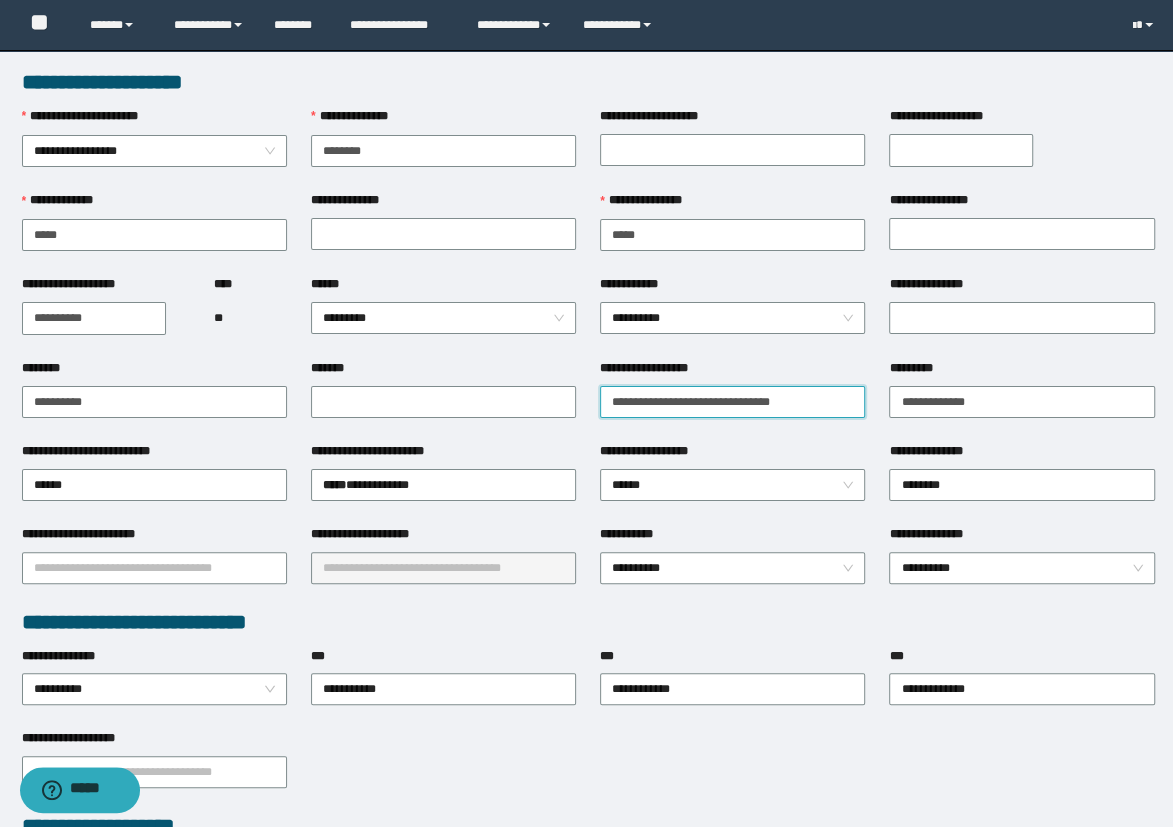 click on "**********" at bounding box center [732, 402] 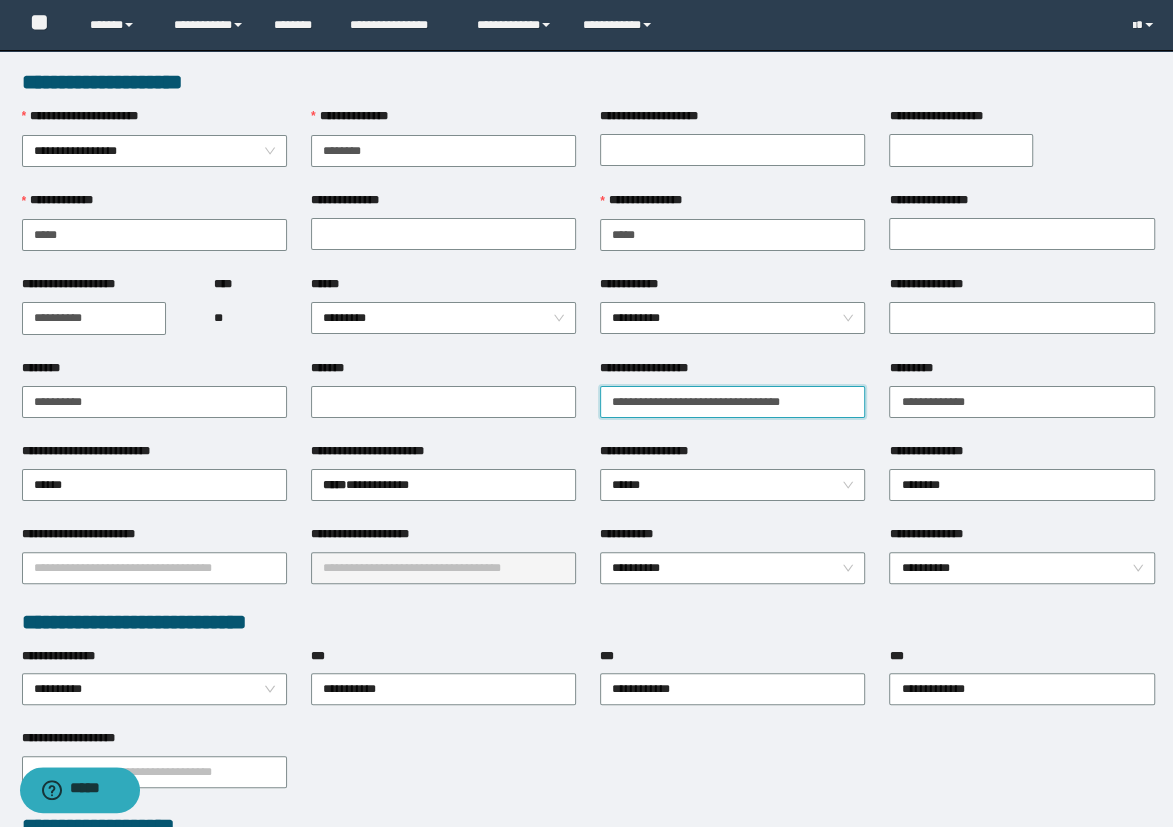paste on "**********" 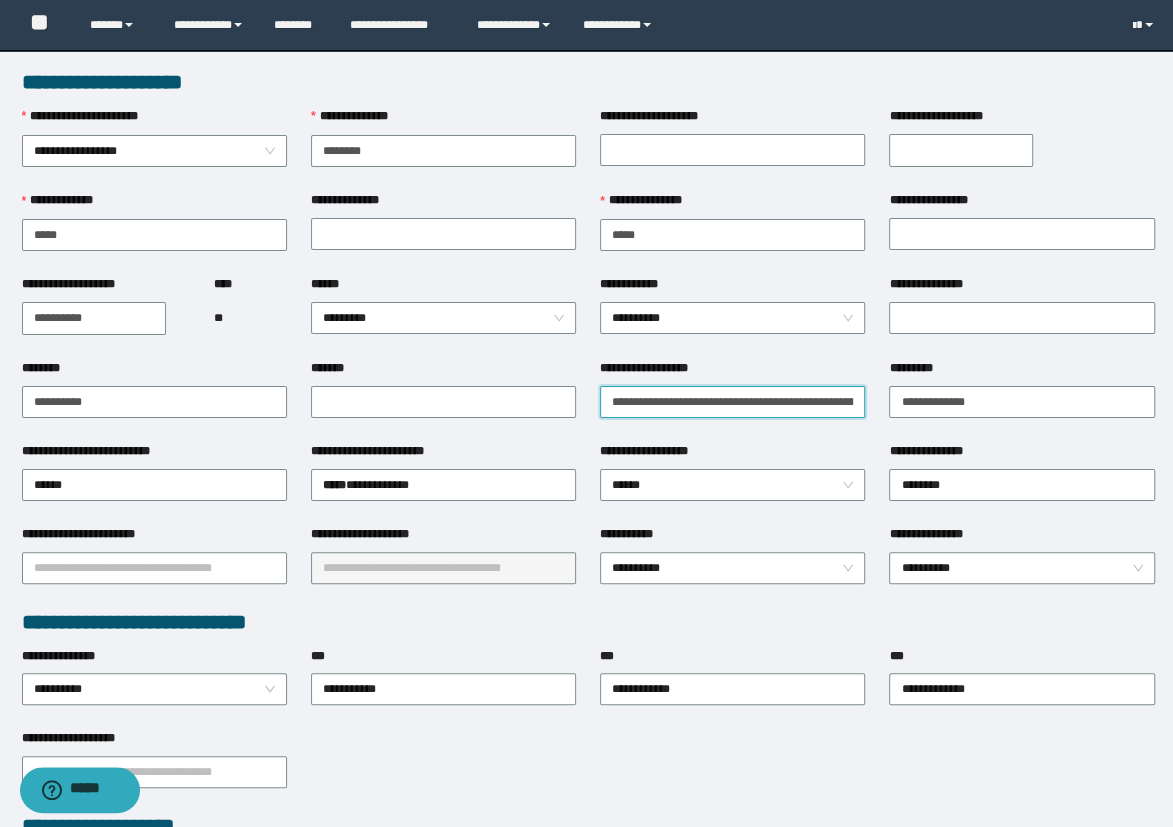 scroll, scrollTop: 0, scrollLeft: 58, axis: horizontal 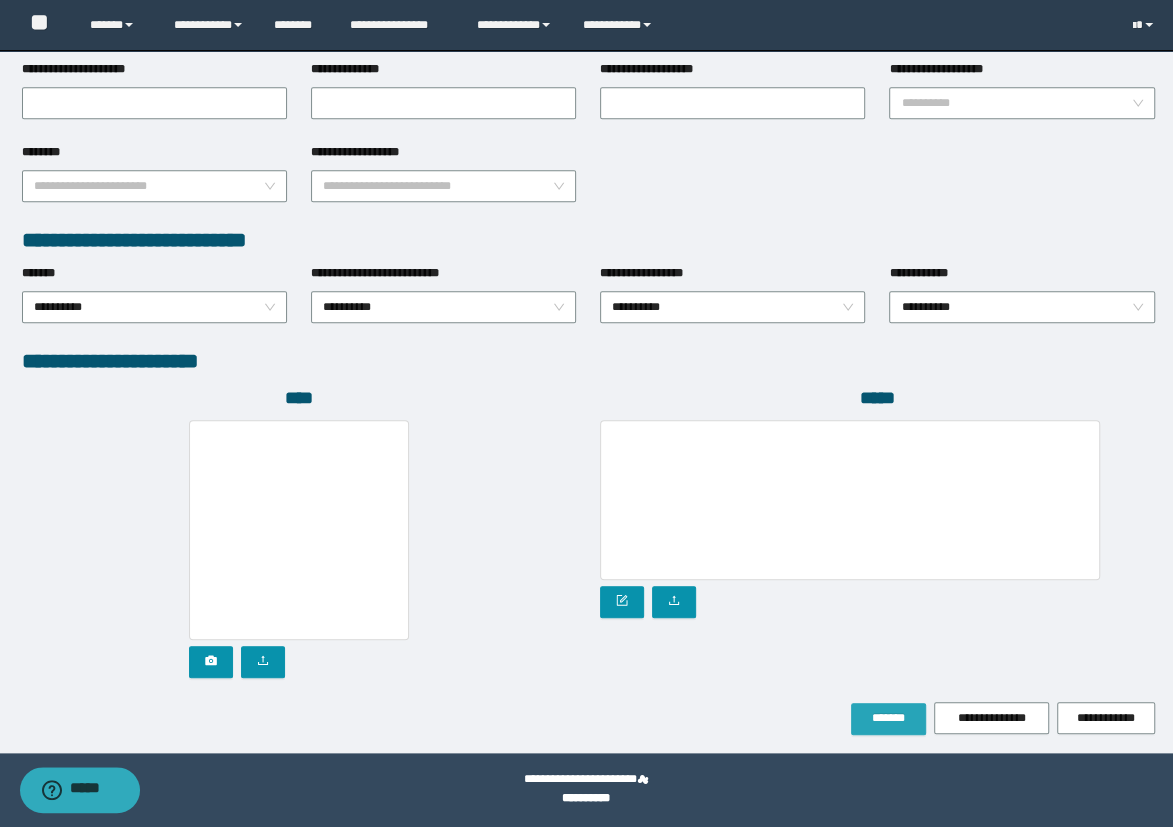 type on "**********" 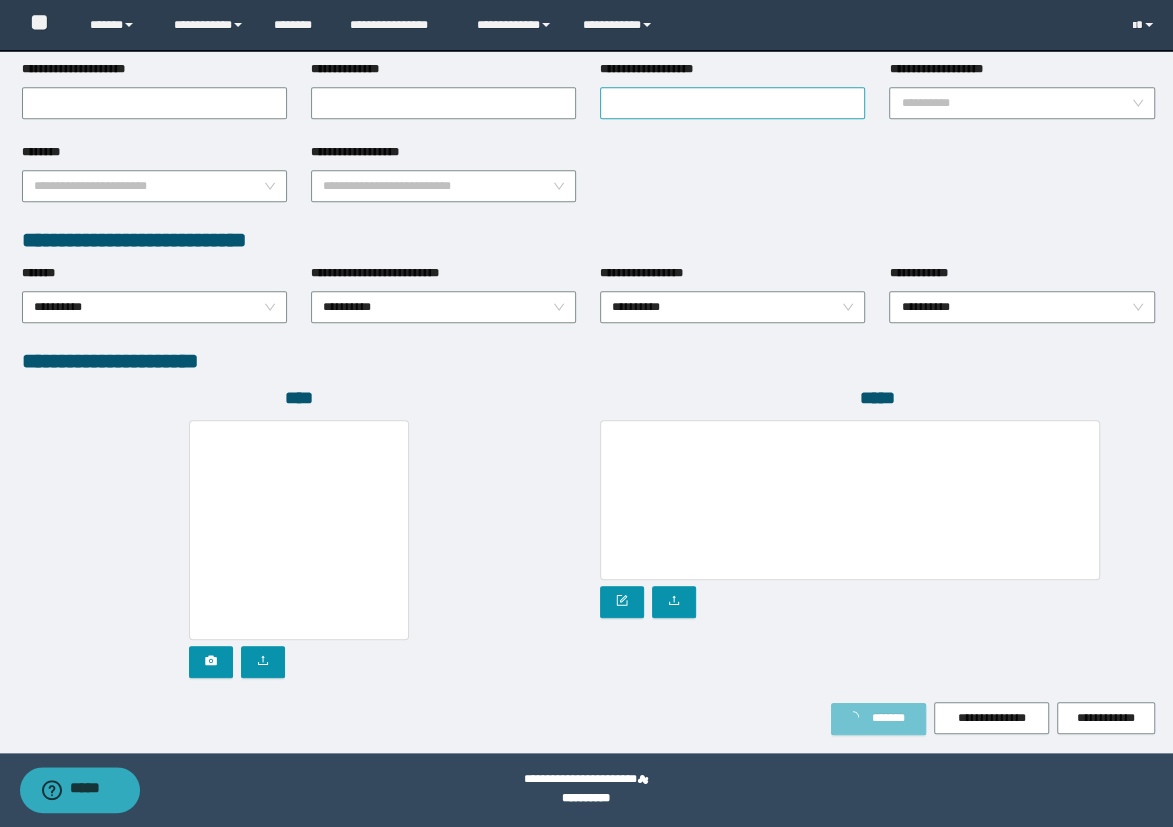 scroll, scrollTop: 926, scrollLeft: 0, axis: vertical 